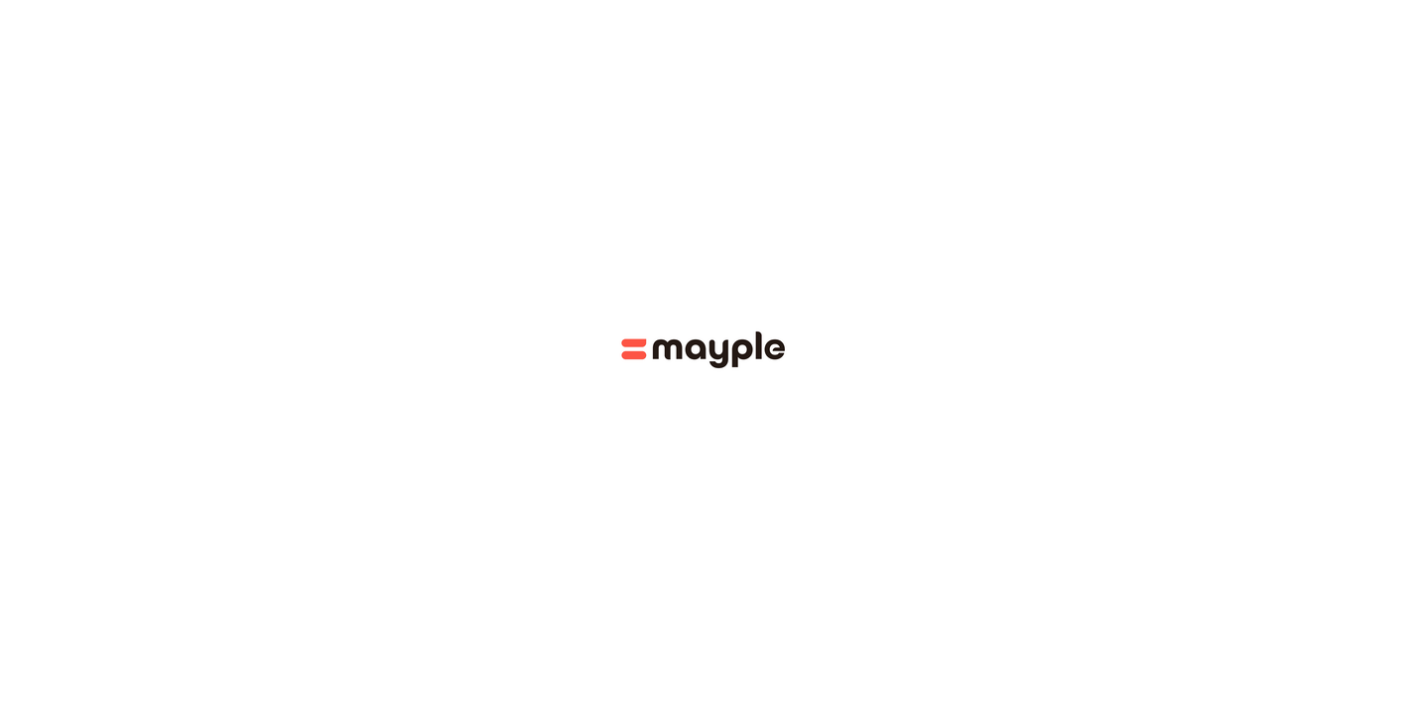 scroll, scrollTop: 0, scrollLeft: 0, axis: both 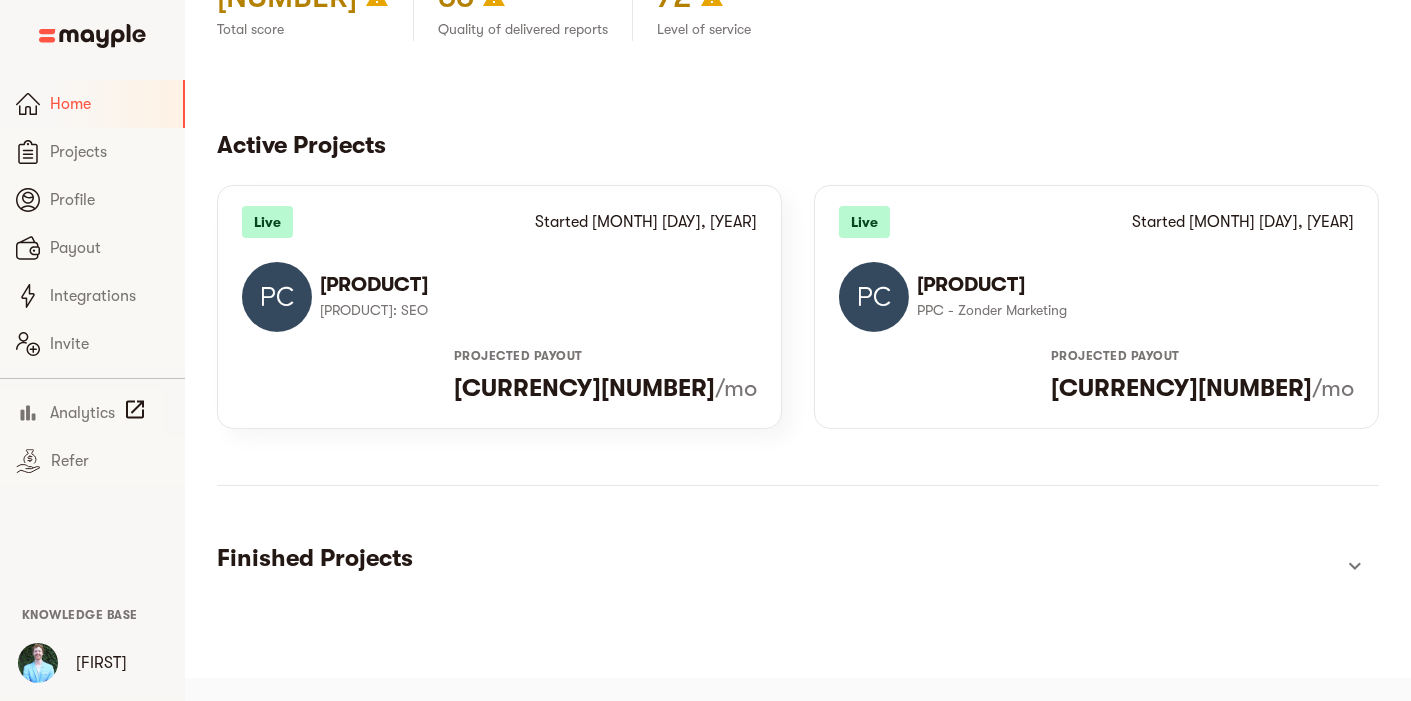 click on "[PRODUCT] [PRODUCT]: SEO" at bounding box center [499, 297] 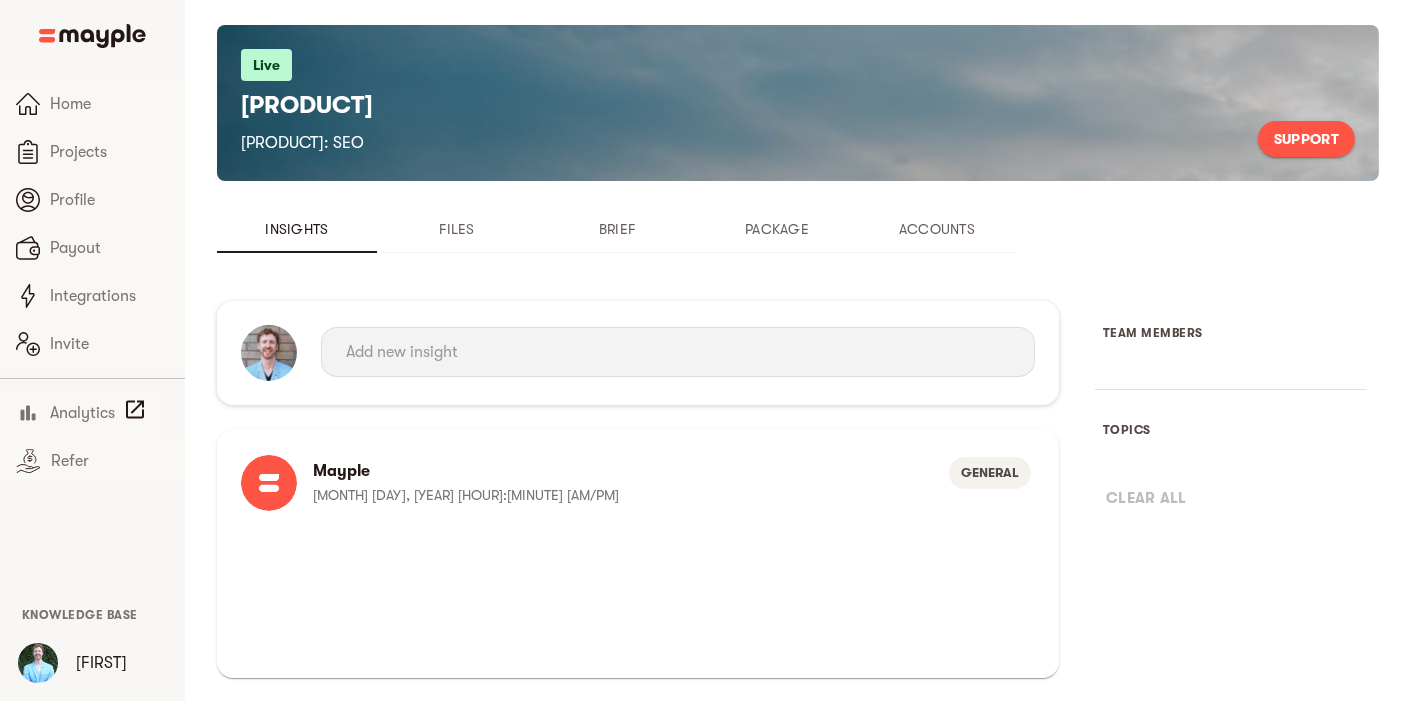 scroll, scrollTop: 114, scrollLeft: 0, axis: vertical 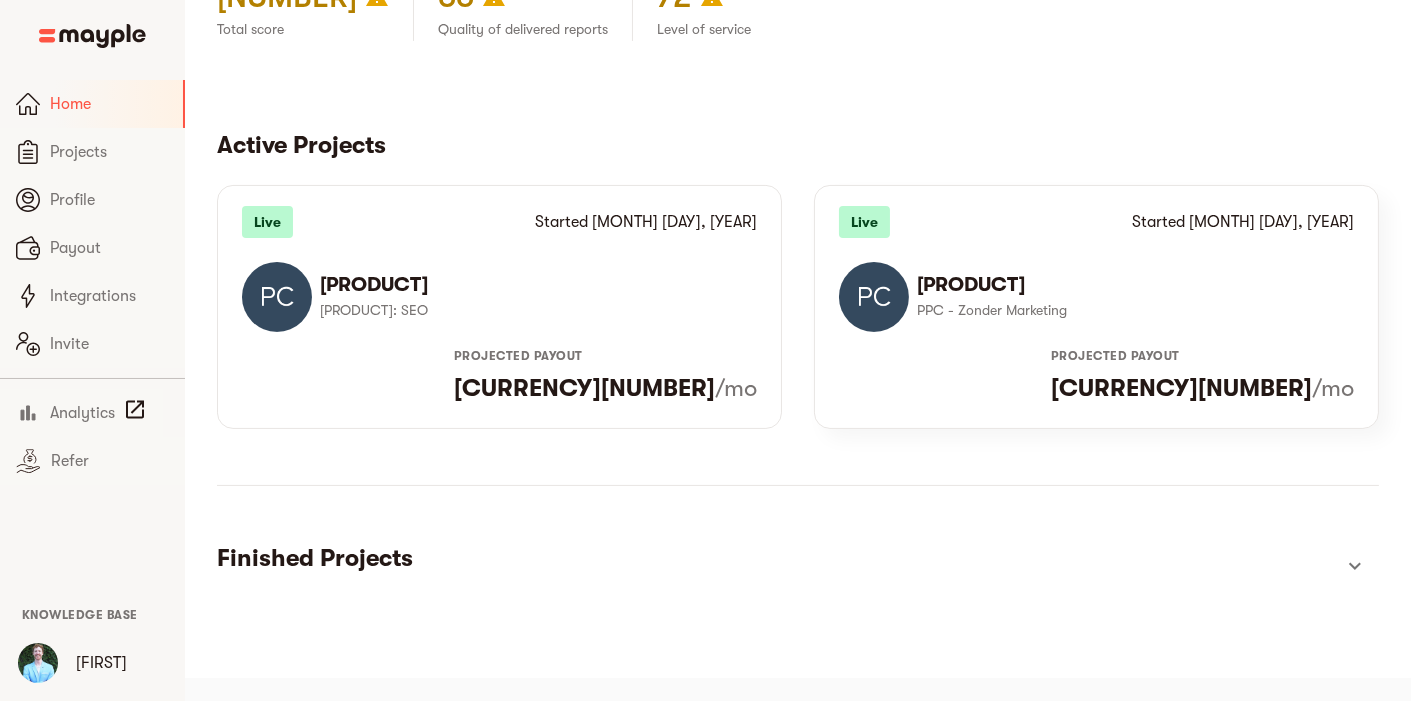 click on "[PRODUCT]" at bounding box center [1127, 285] 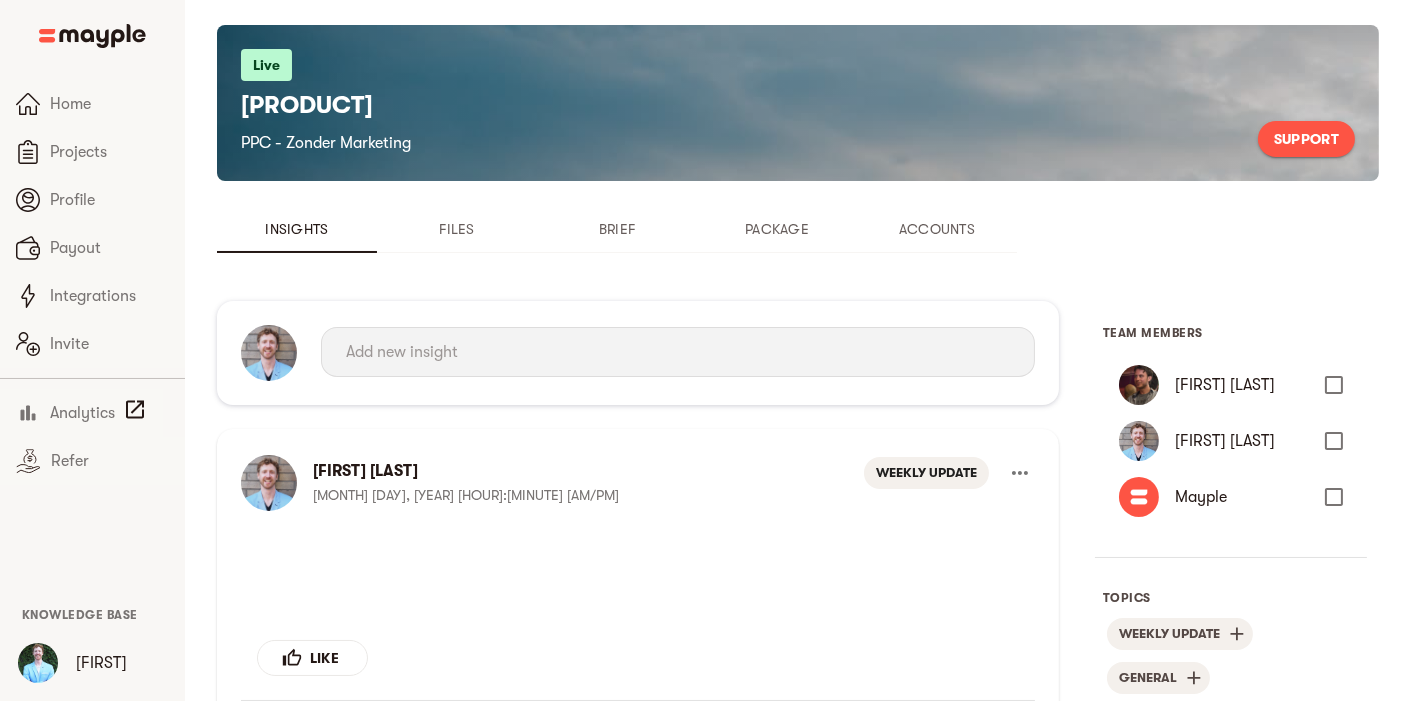 scroll, scrollTop: 638, scrollLeft: 0, axis: vertical 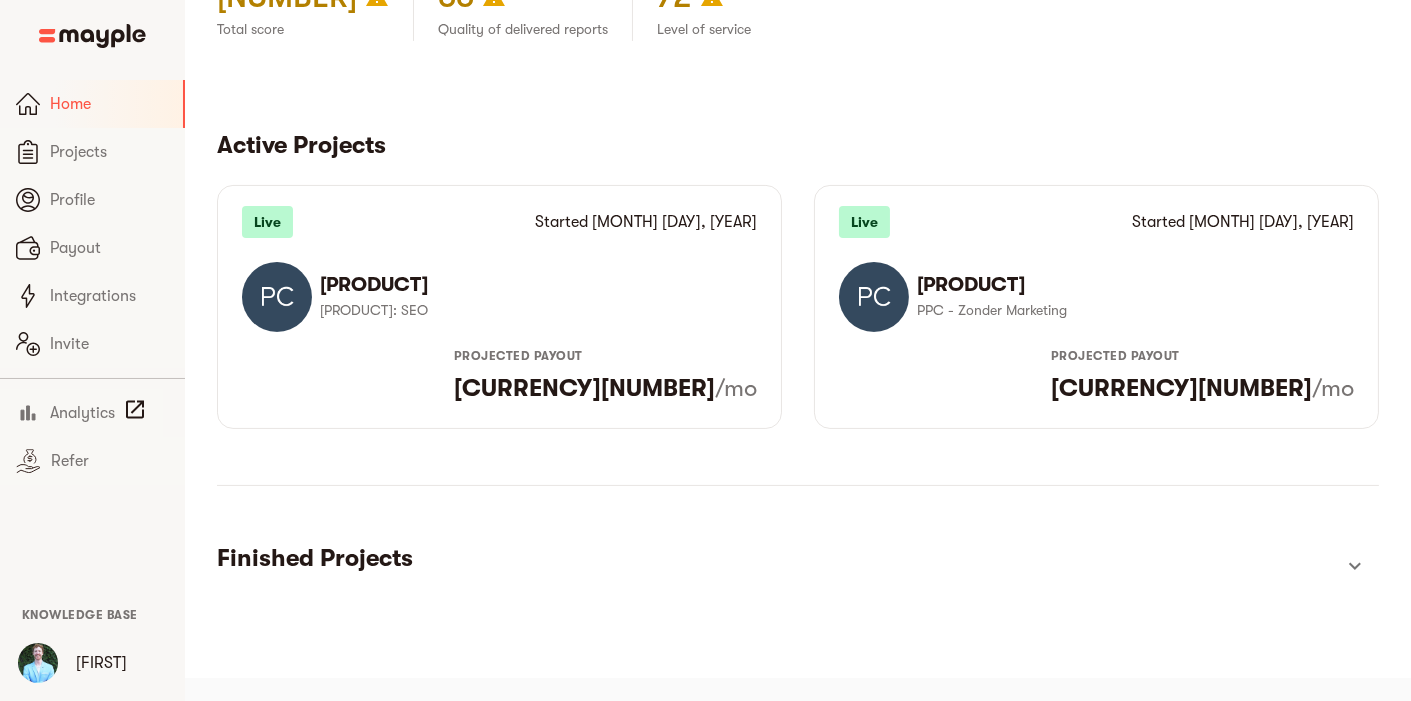 click on "Home" at bounding box center (108, 104) 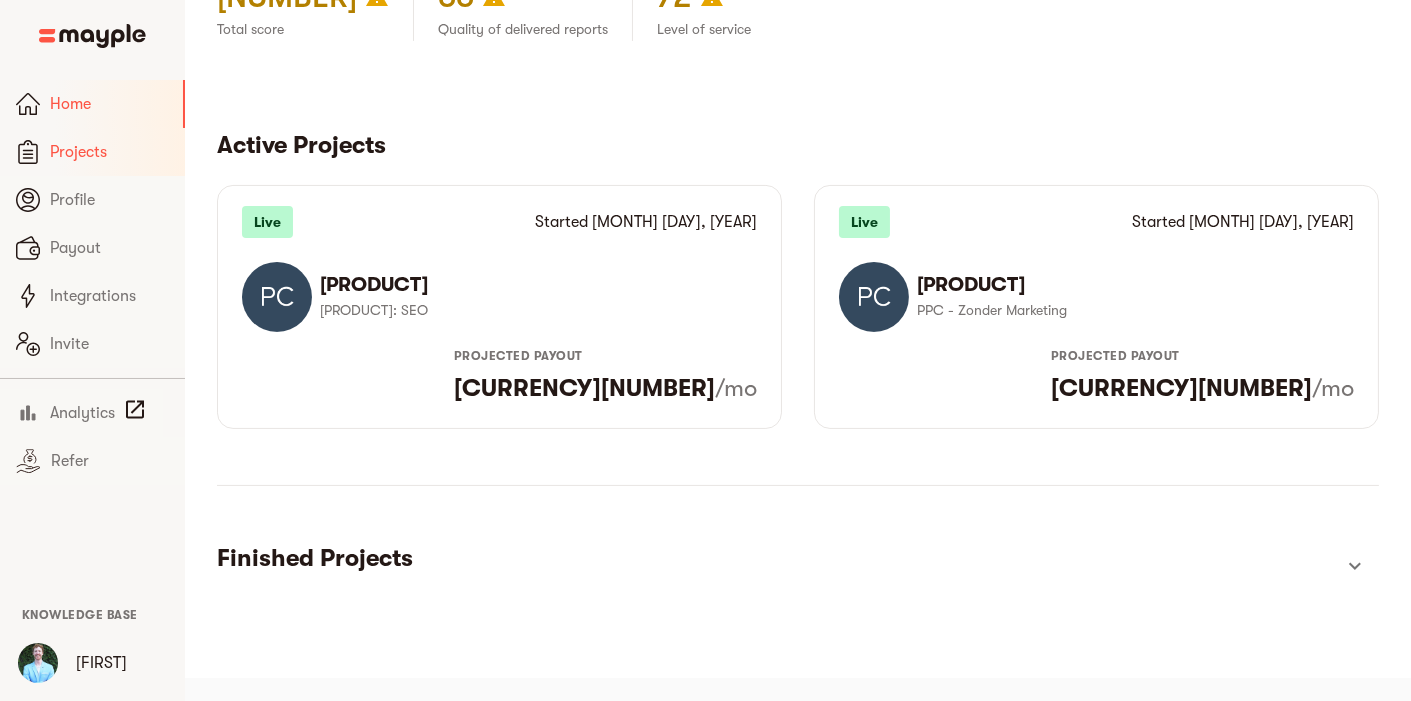 click on "Projects" at bounding box center [109, 152] 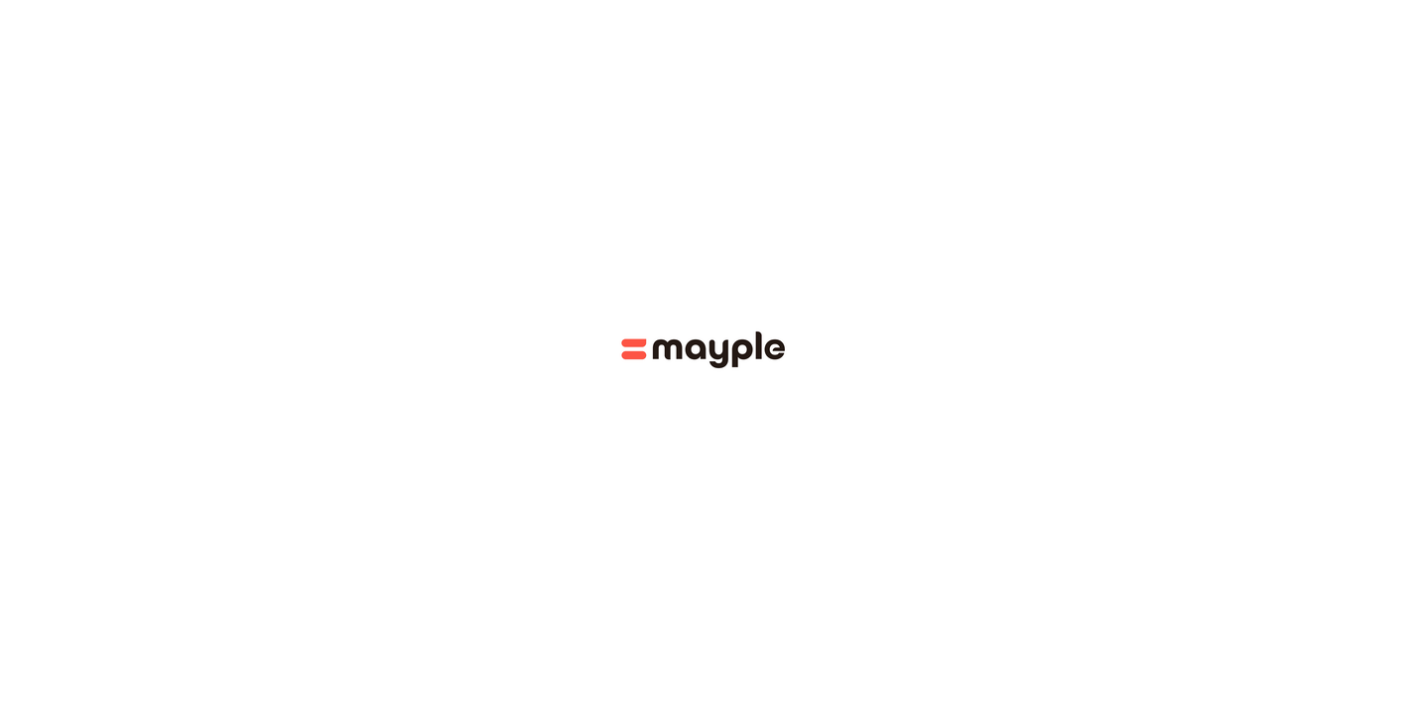 scroll, scrollTop: 0, scrollLeft: 0, axis: both 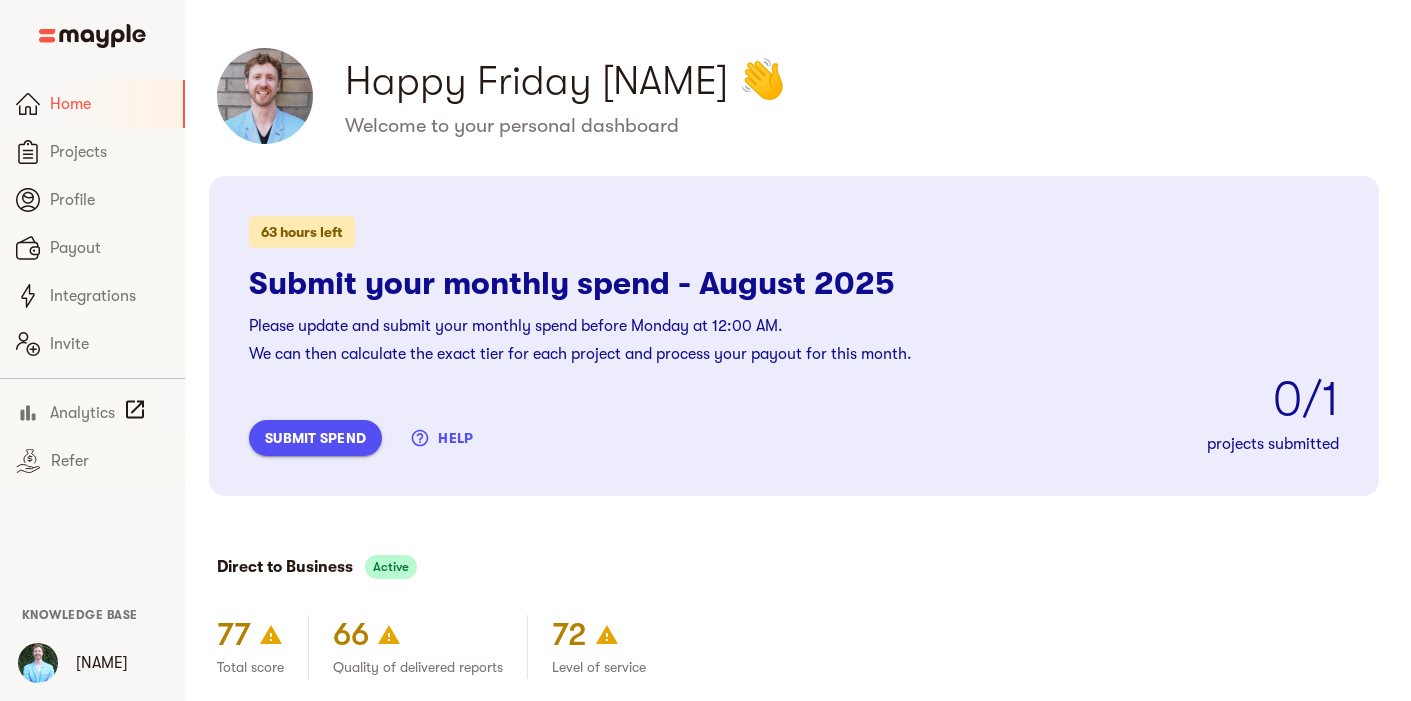 click on "submit spend" at bounding box center (315, 438) 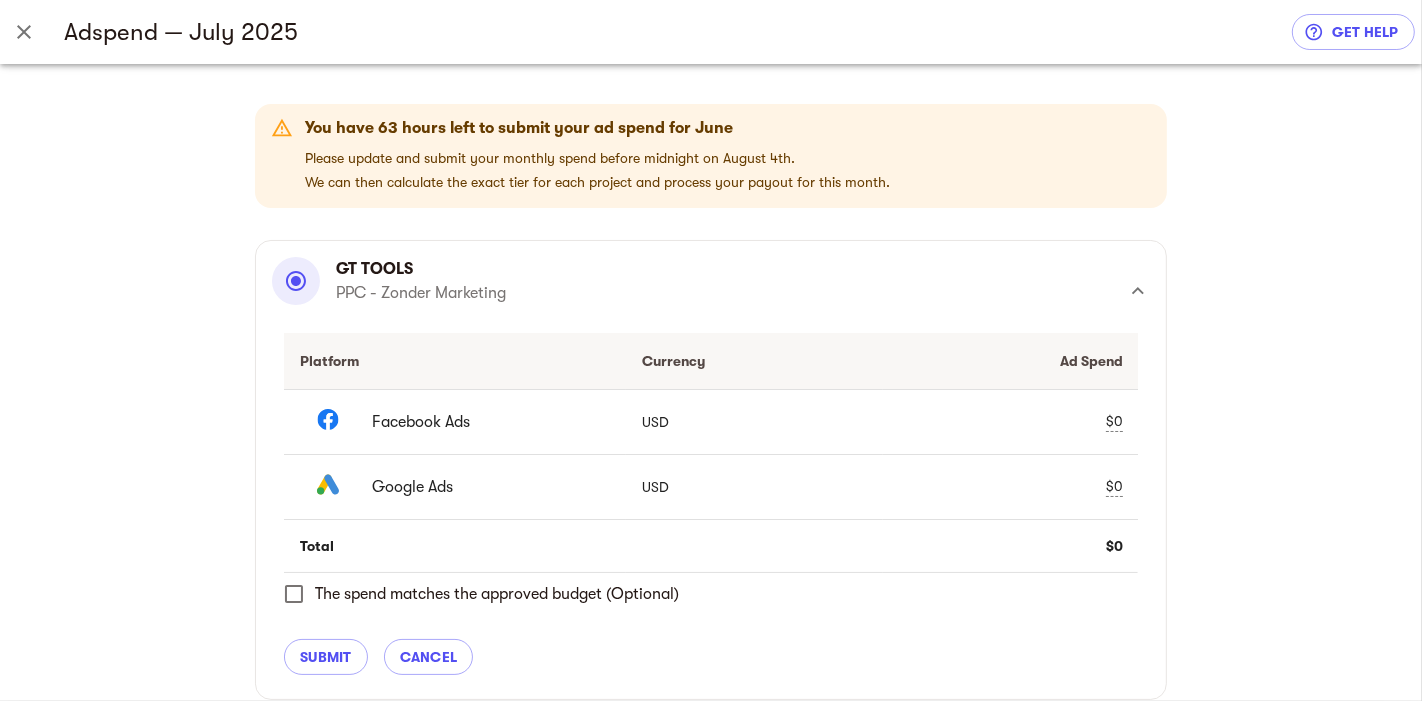 click on "$0" at bounding box center (1114, 421) 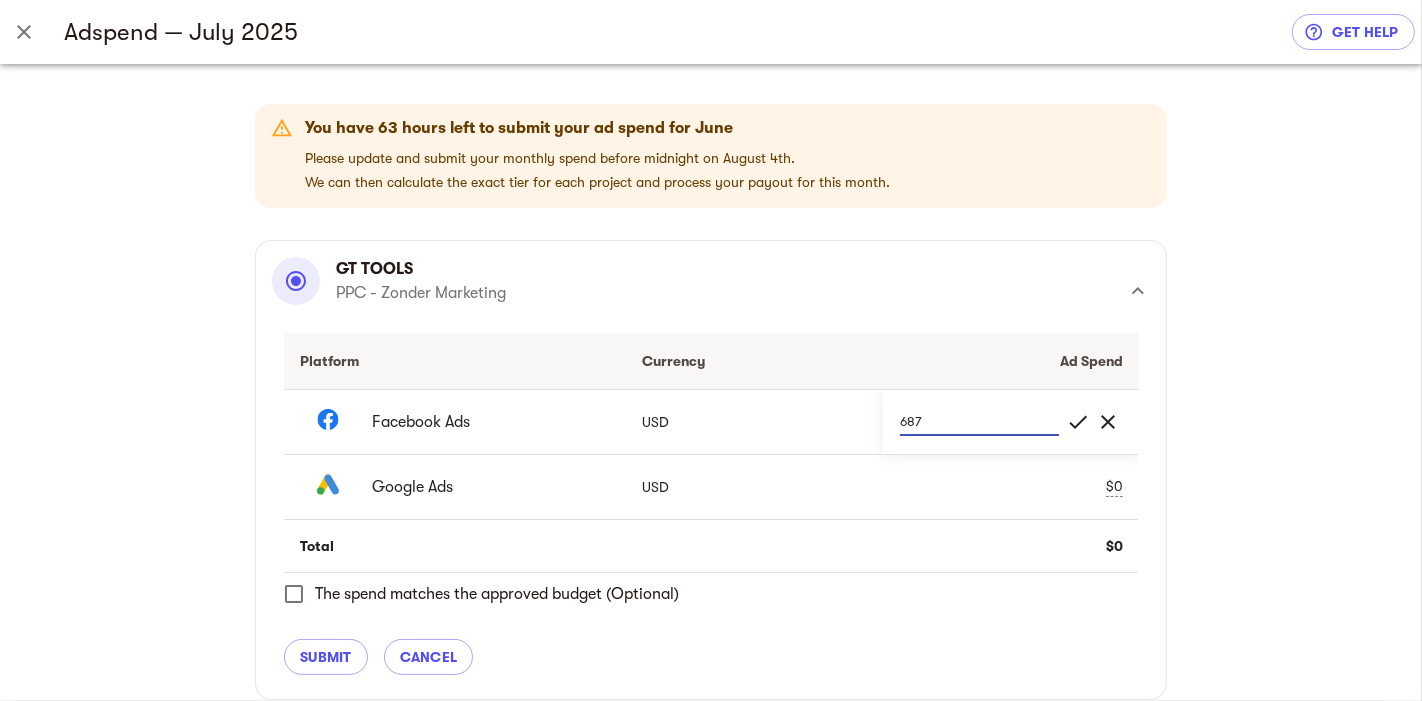 type on "6876" 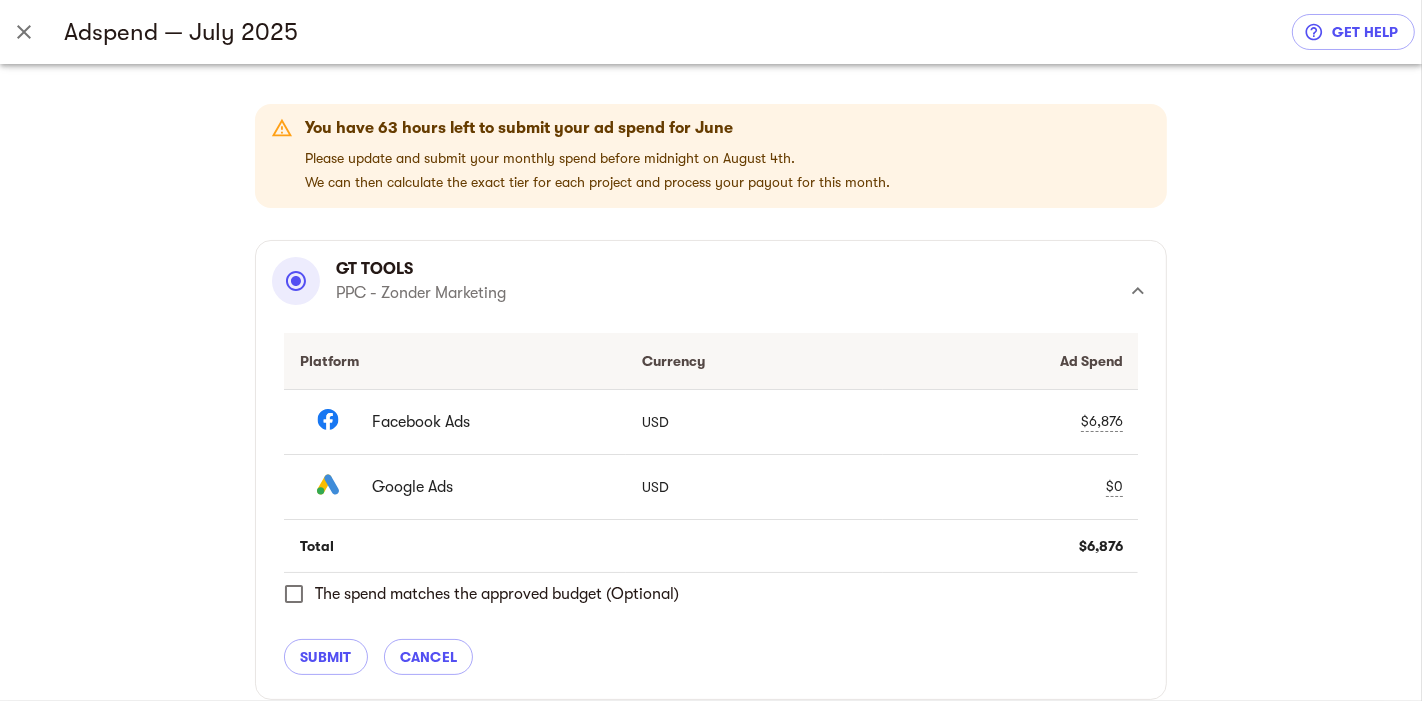 click on "$0" at bounding box center (1114, 486) 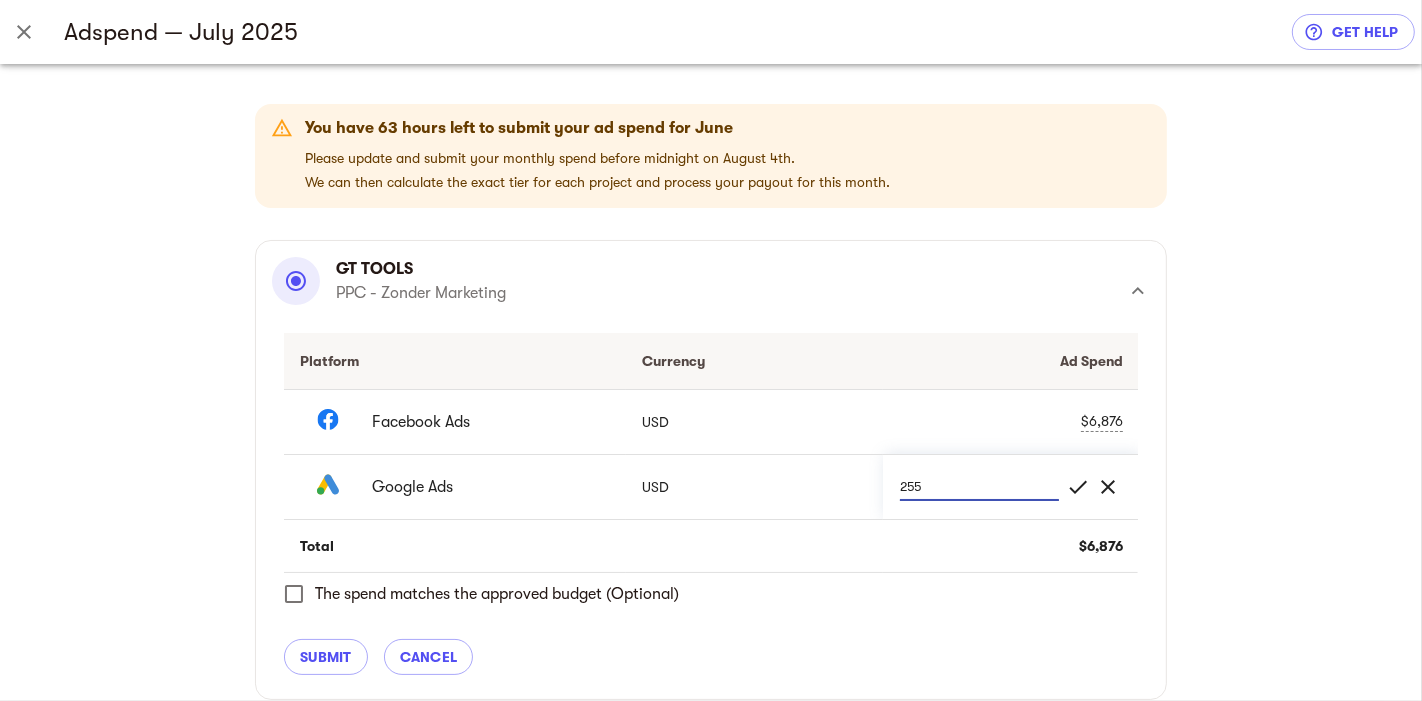type on "2559" 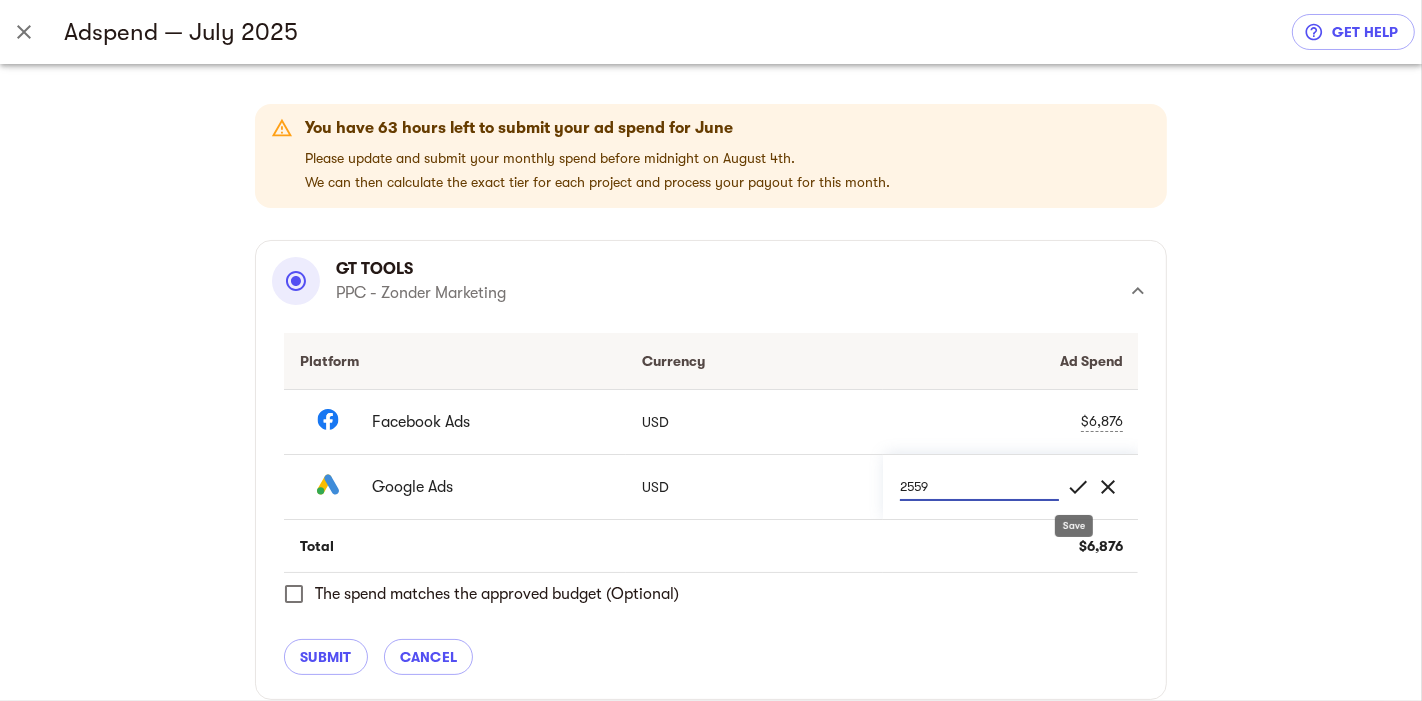 click on "check" at bounding box center (1078, 487) 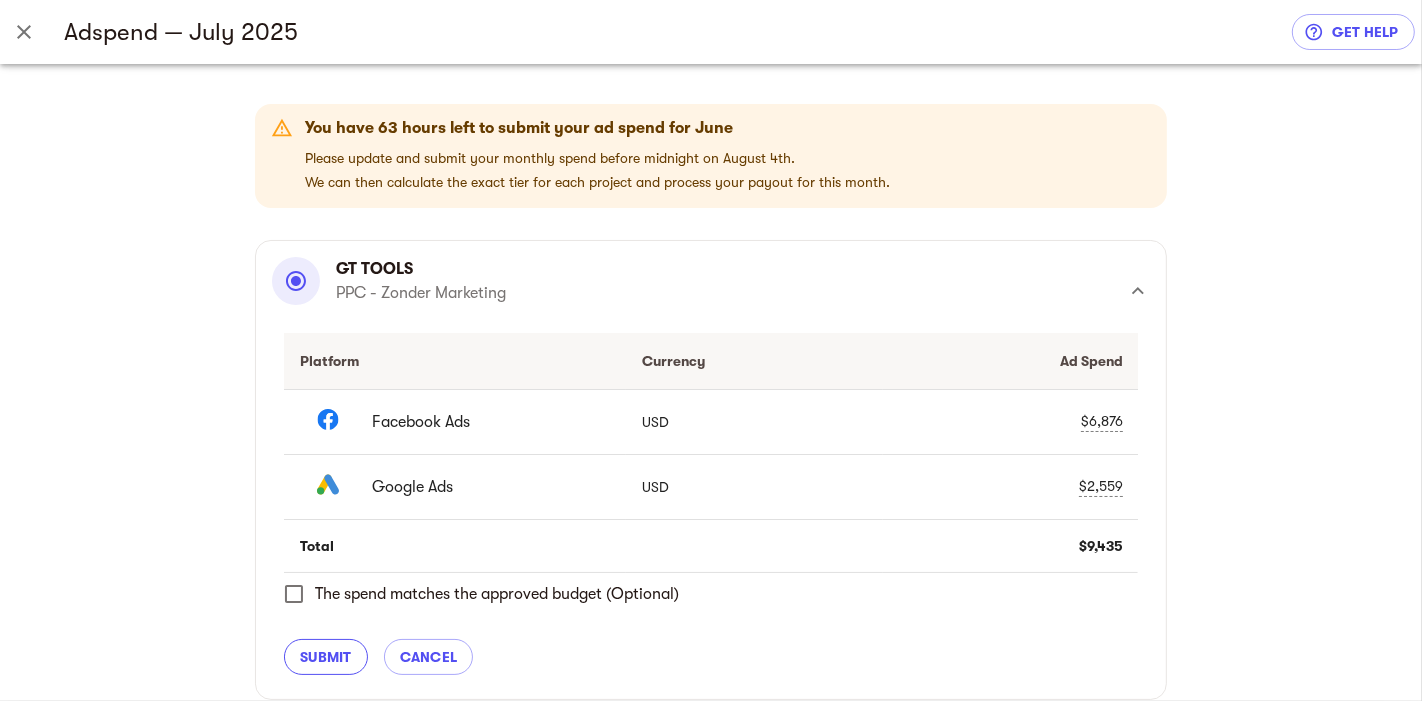 click on "submit" at bounding box center [326, 657] 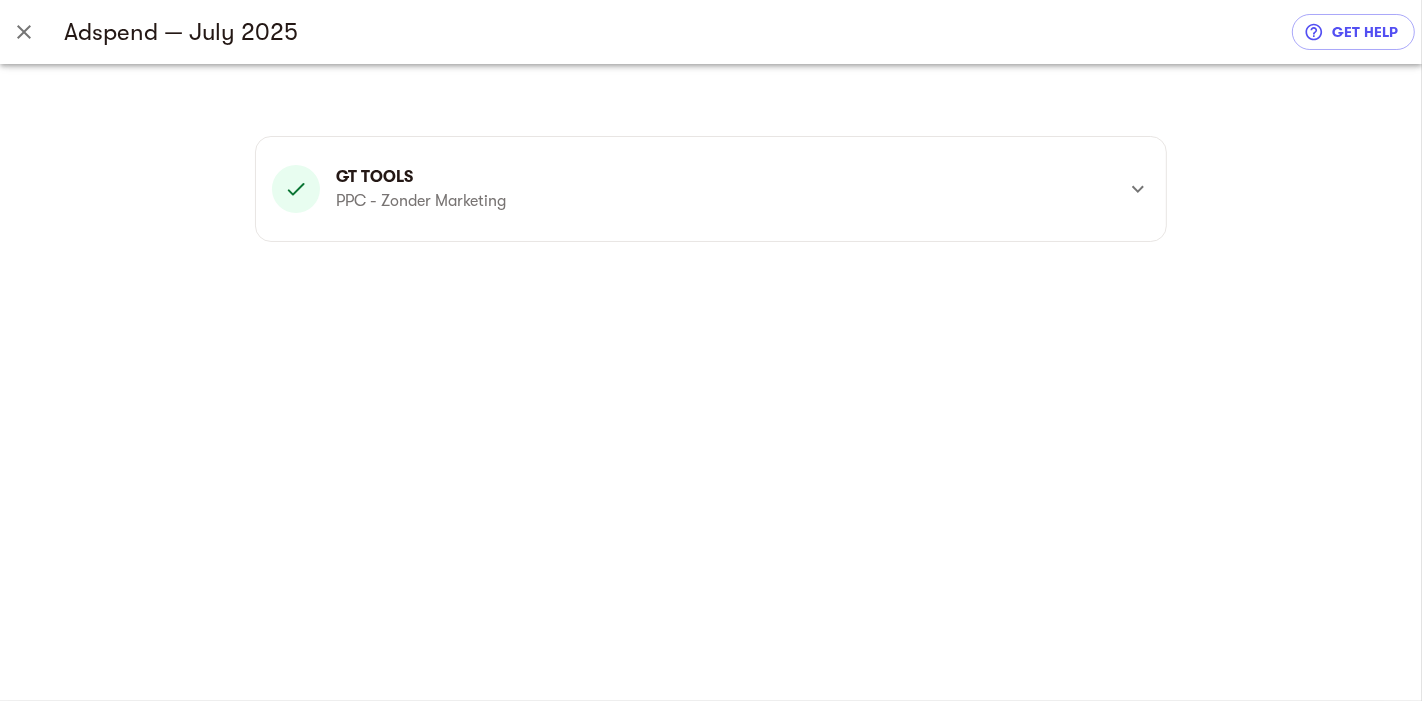 click on "GT Tools PPC - Zonder Marketing" at bounding box center (711, 189) 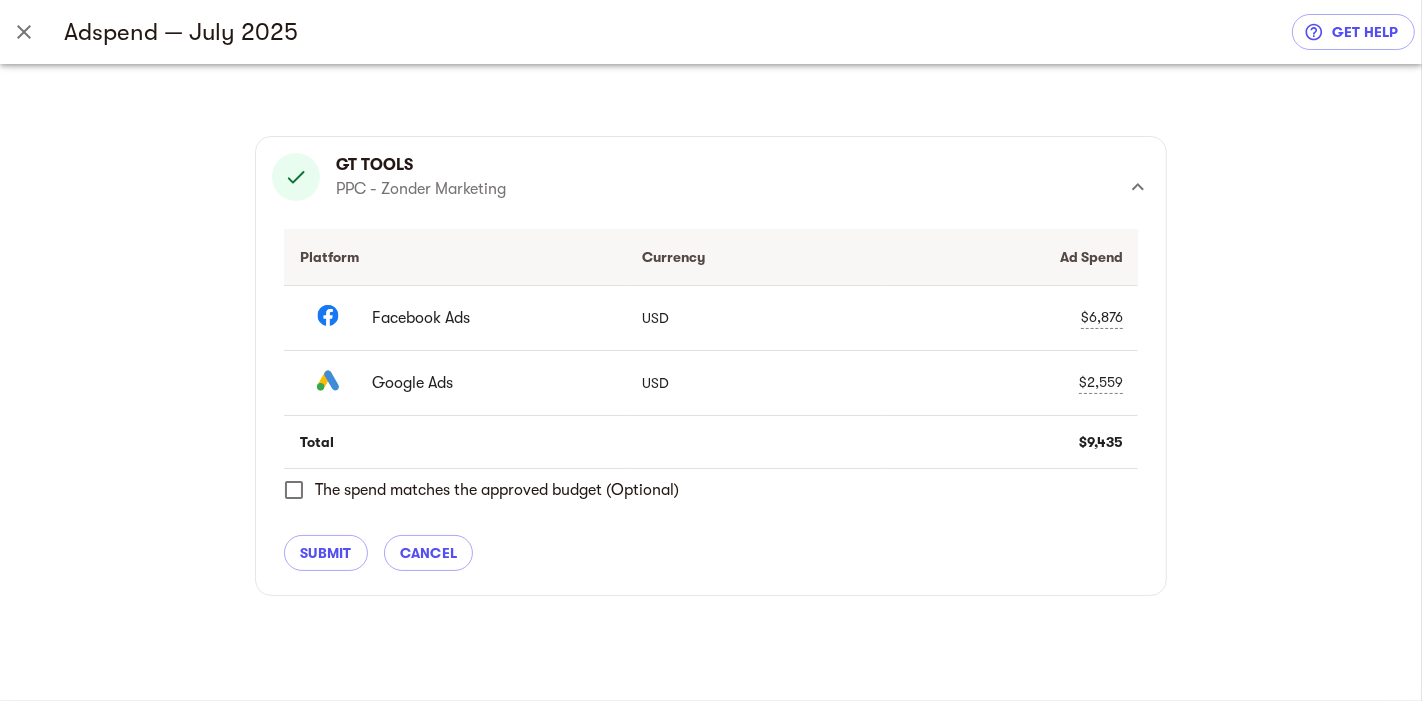 click on "$2,559" at bounding box center [1101, 382] 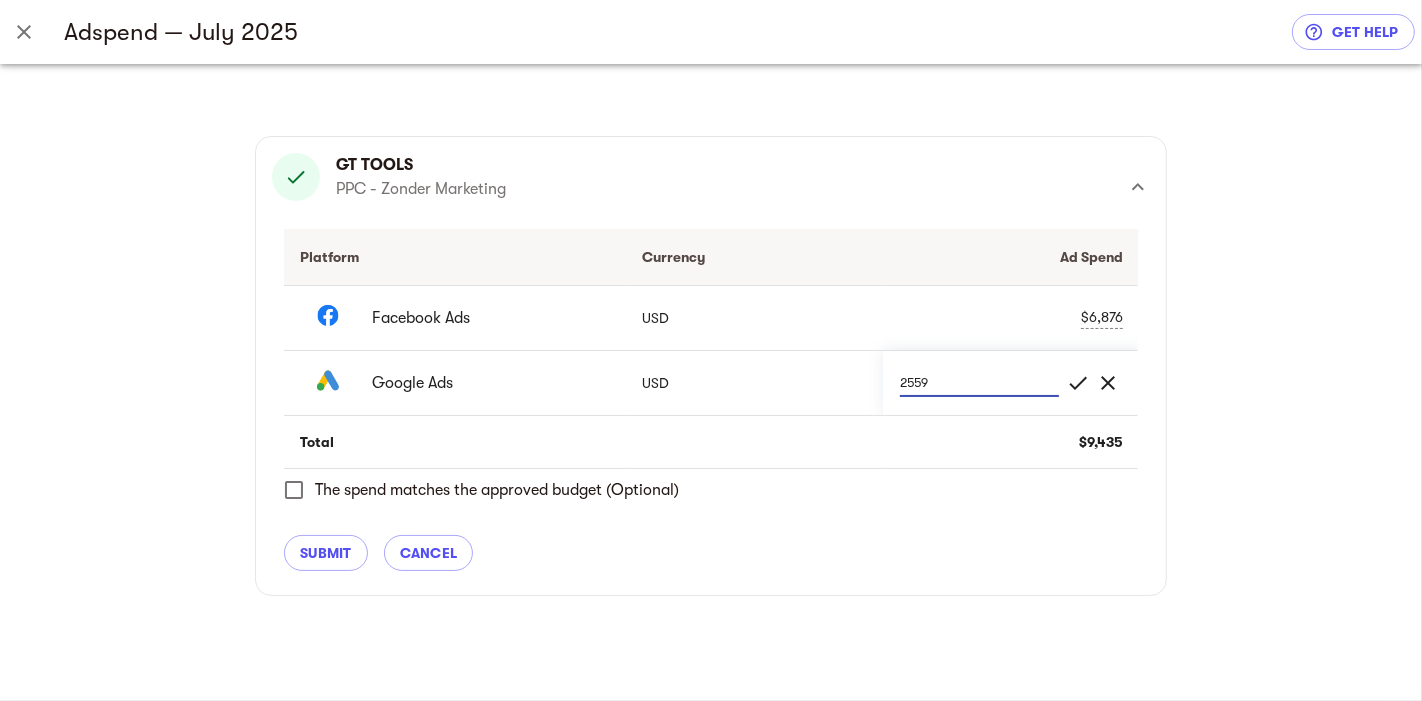 click on "2559" at bounding box center (979, 383) 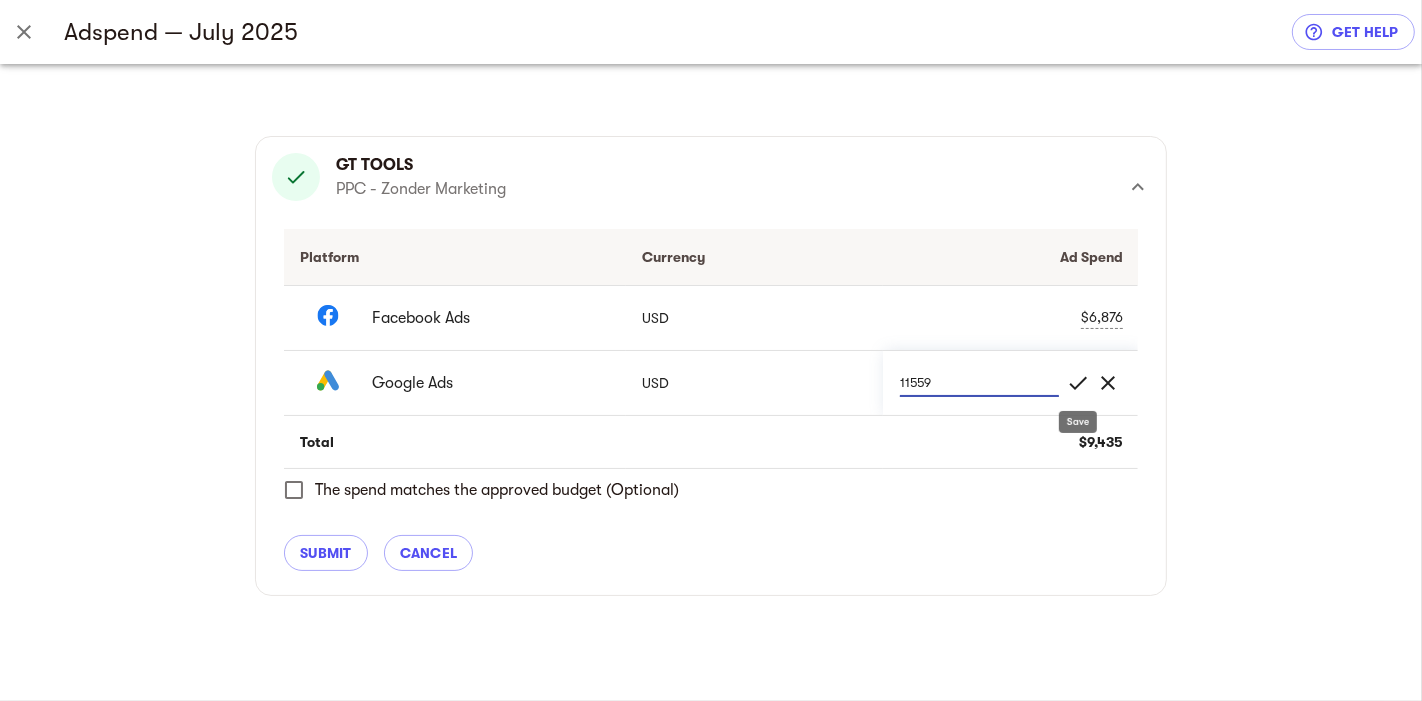 type on "11559" 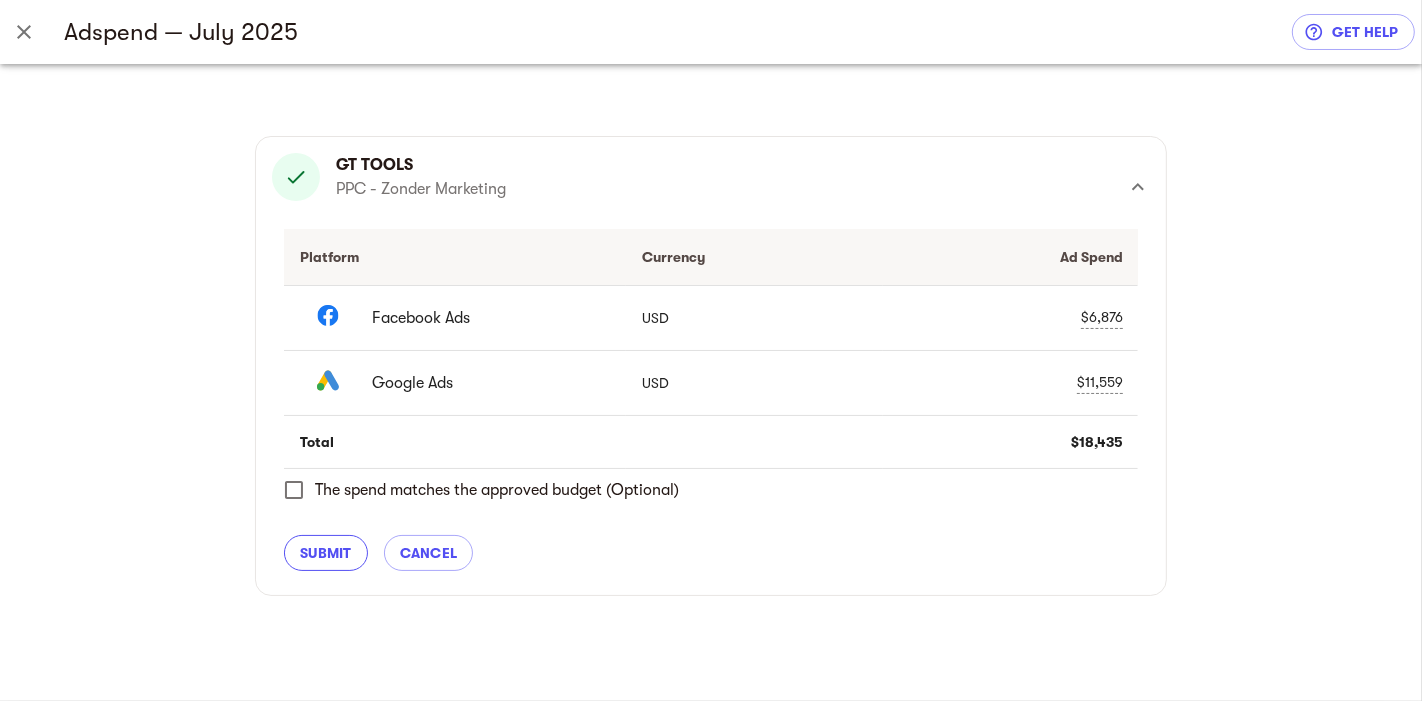 click on "submit" at bounding box center (326, 553) 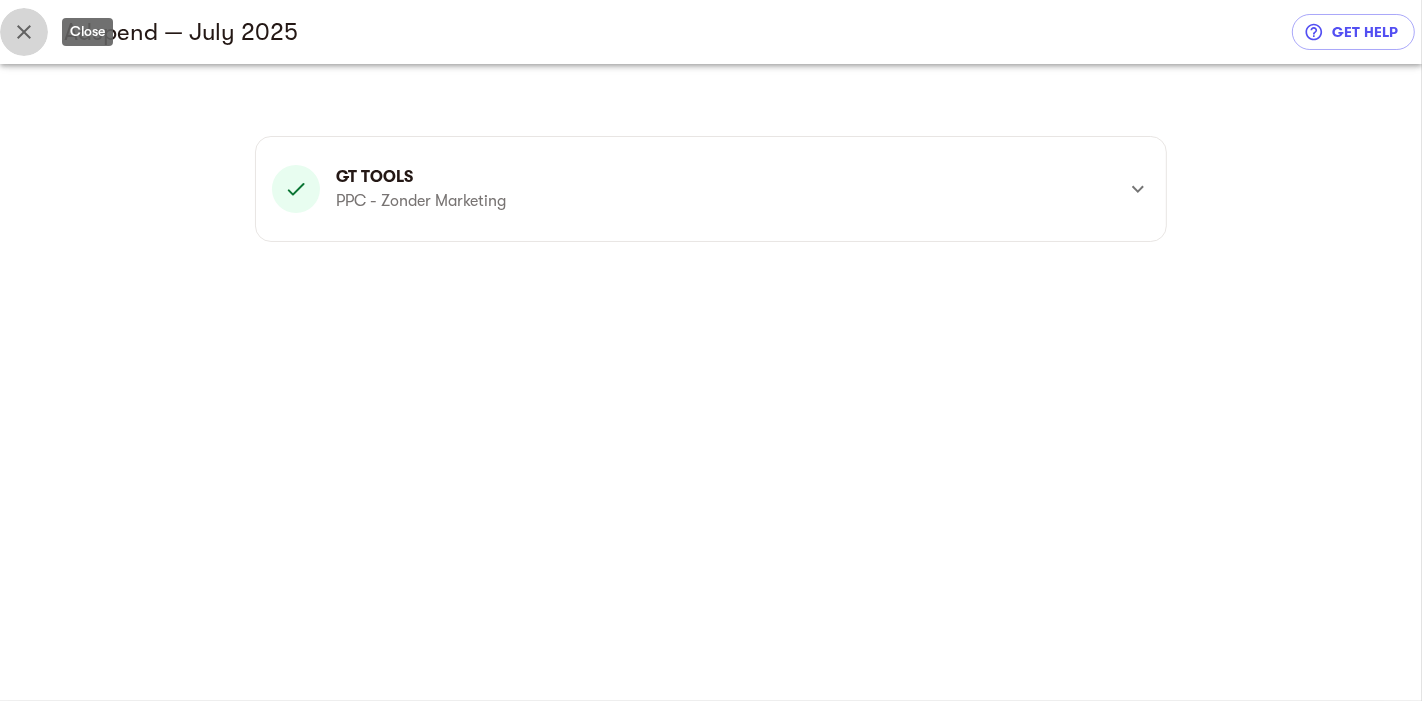 click at bounding box center [24, 32] 